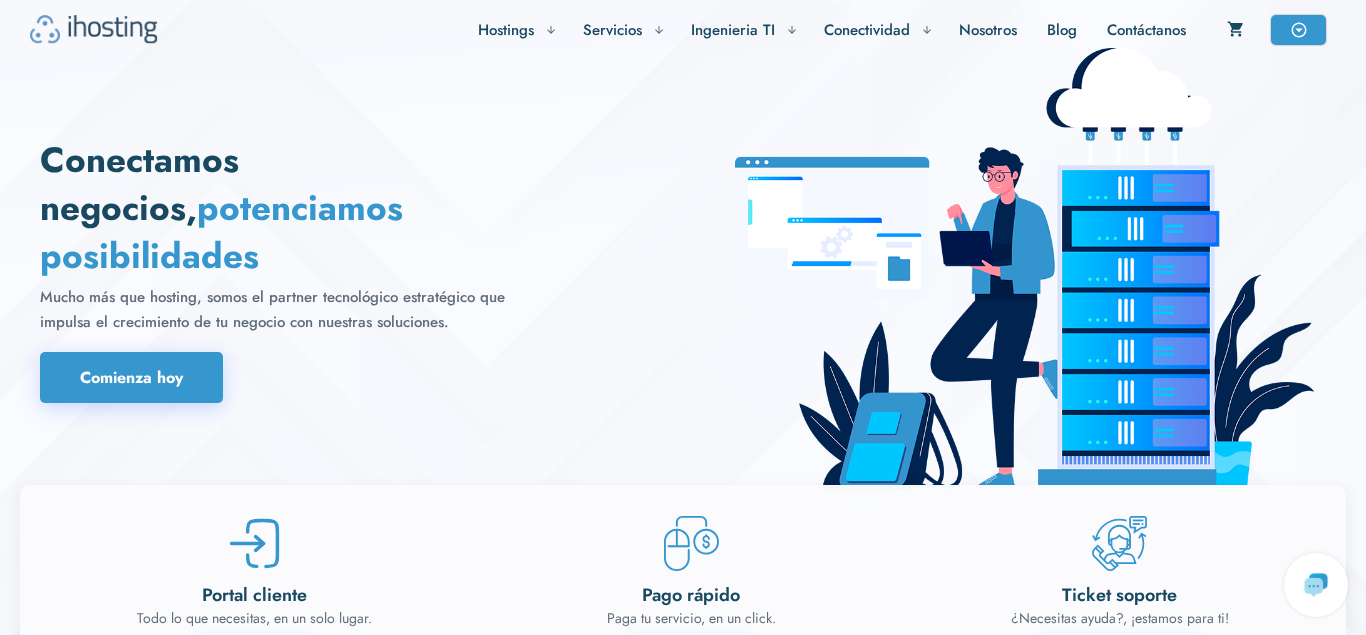 scroll, scrollTop: 0, scrollLeft: 0, axis: both 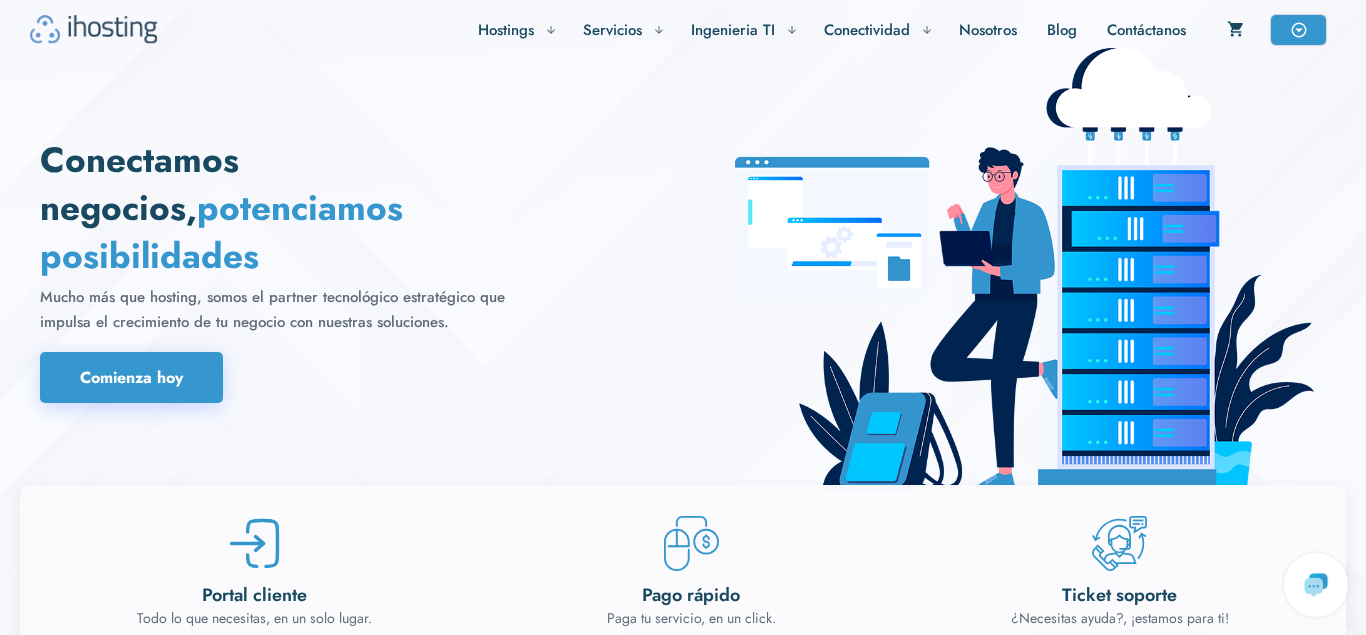click on "Contáctanos" at bounding box center [1146, 30] 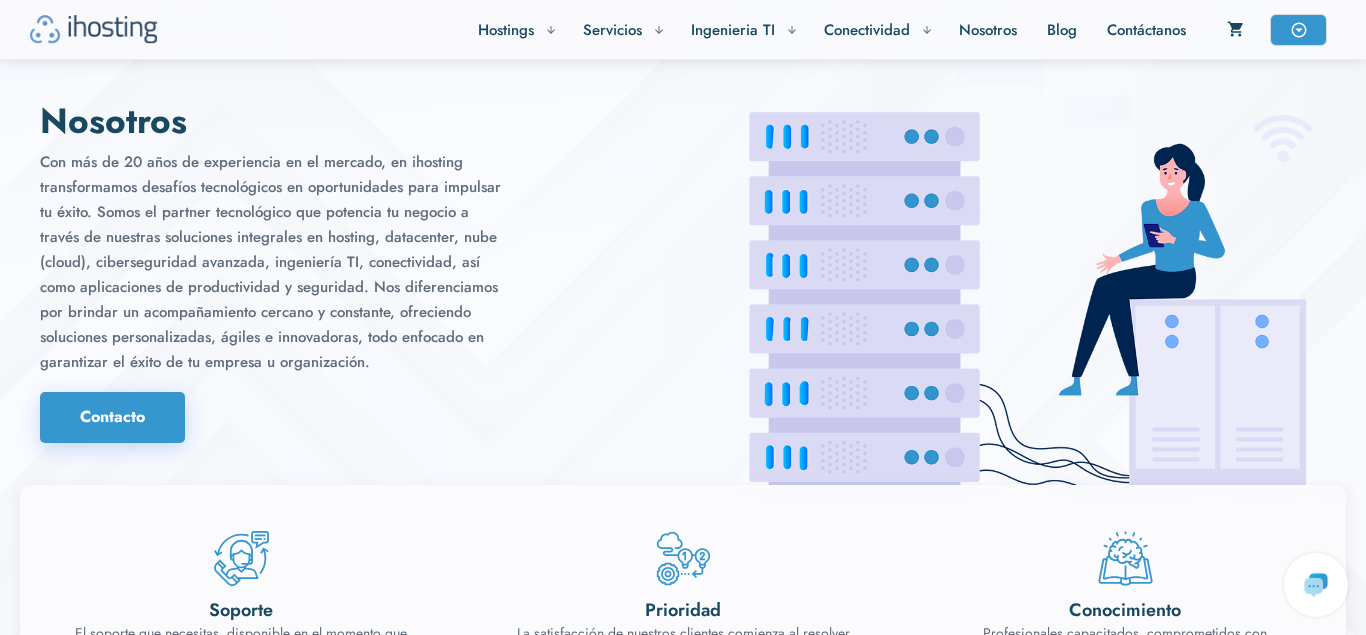 scroll, scrollTop: 3807, scrollLeft: 0, axis: vertical 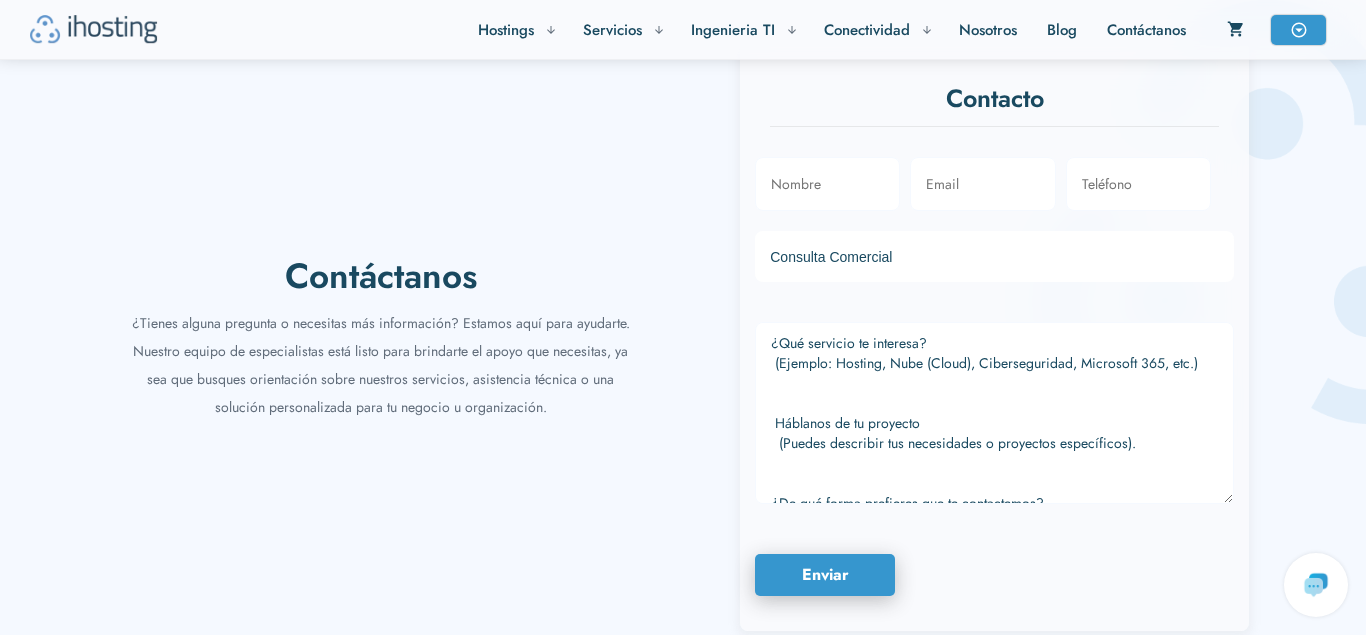 click on "Contáctanos" at bounding box center (1146, 30) 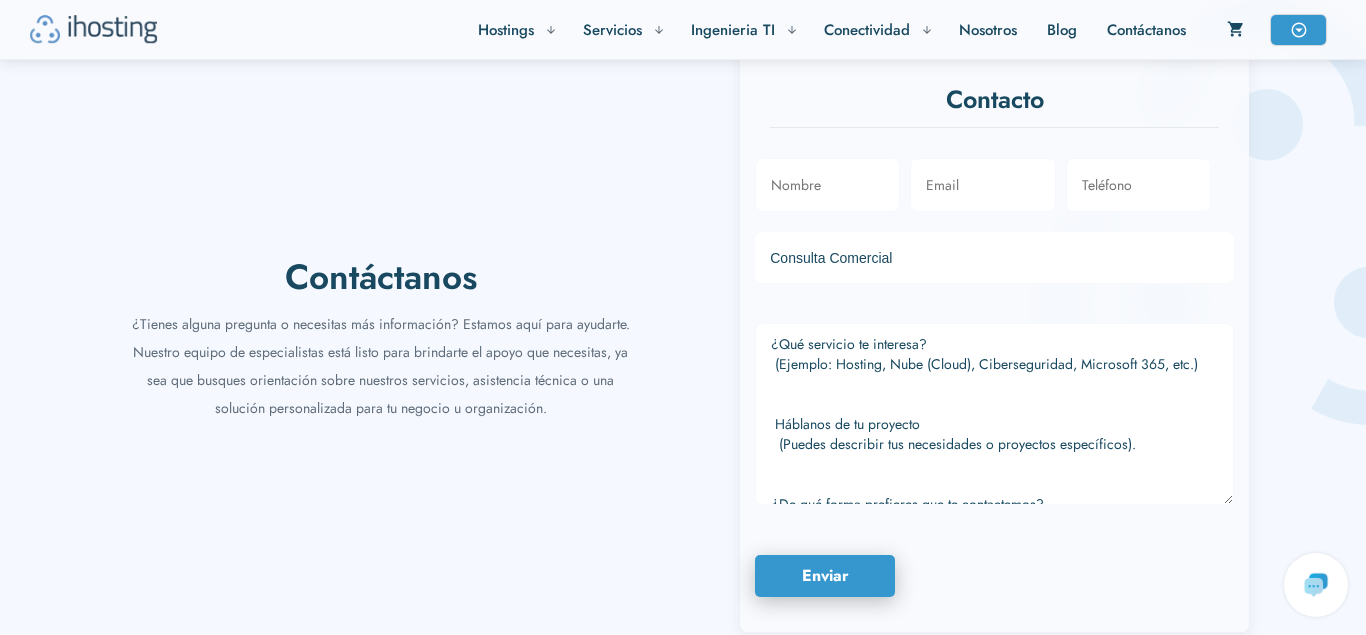scroll, scrollTop: 3807, scrollLeft: 0, axis: vertical 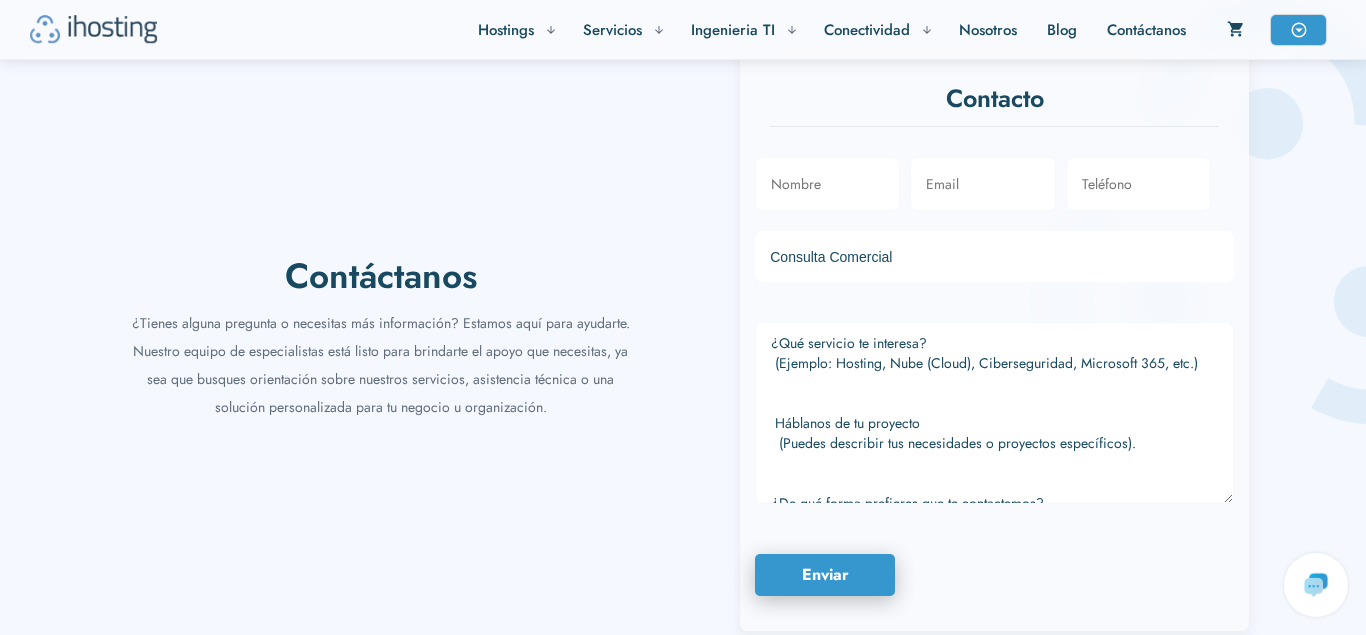 click at bounding box center (1268, 212) 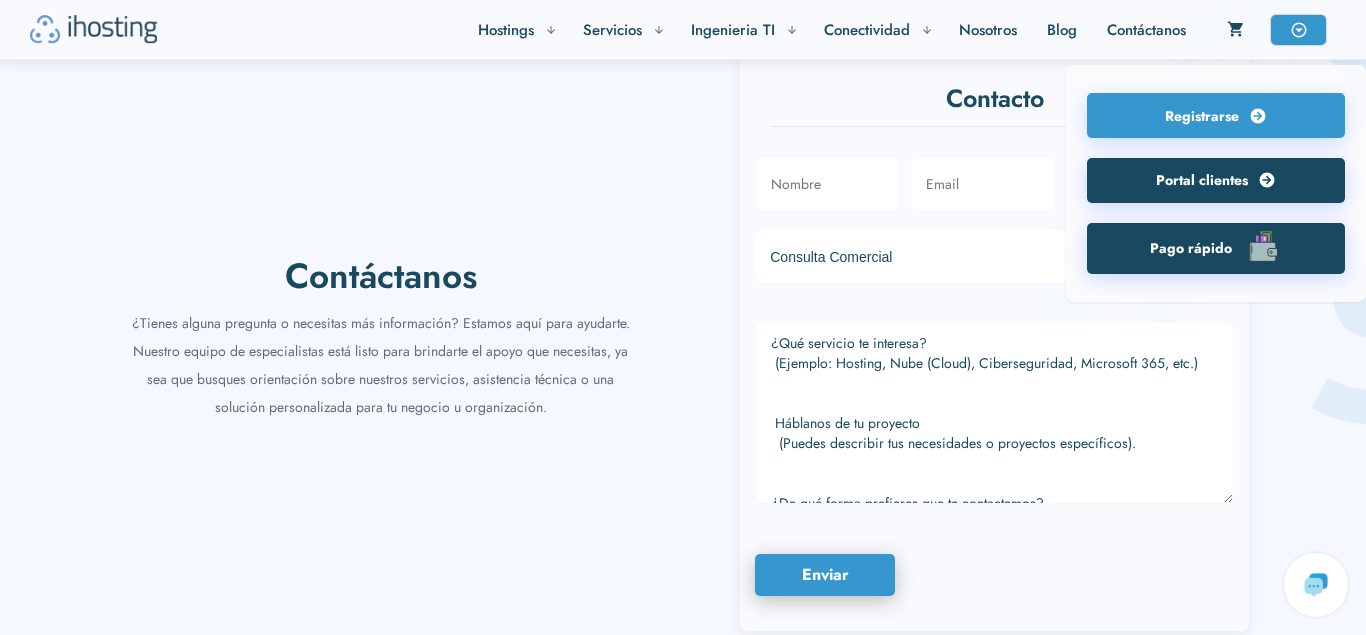 click on "Portal clientes" at bounding box center [1202, 180] 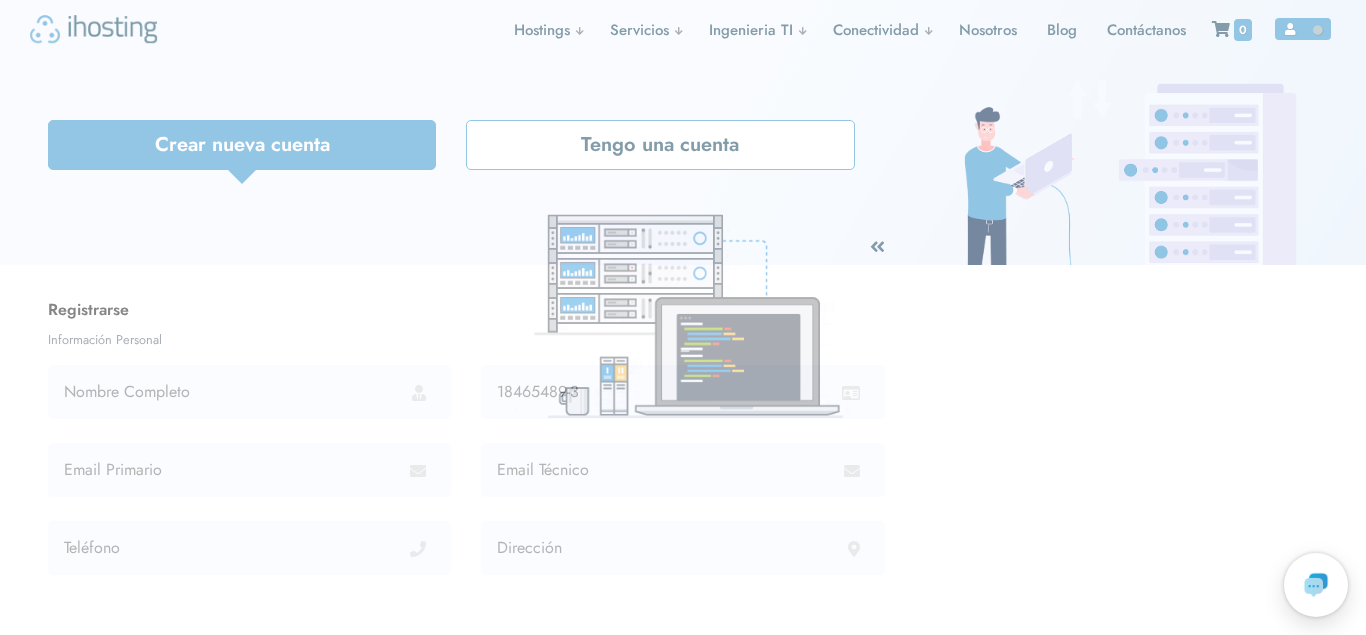scroll, scrollTop: 0, scrollLeft: 0, axis: both 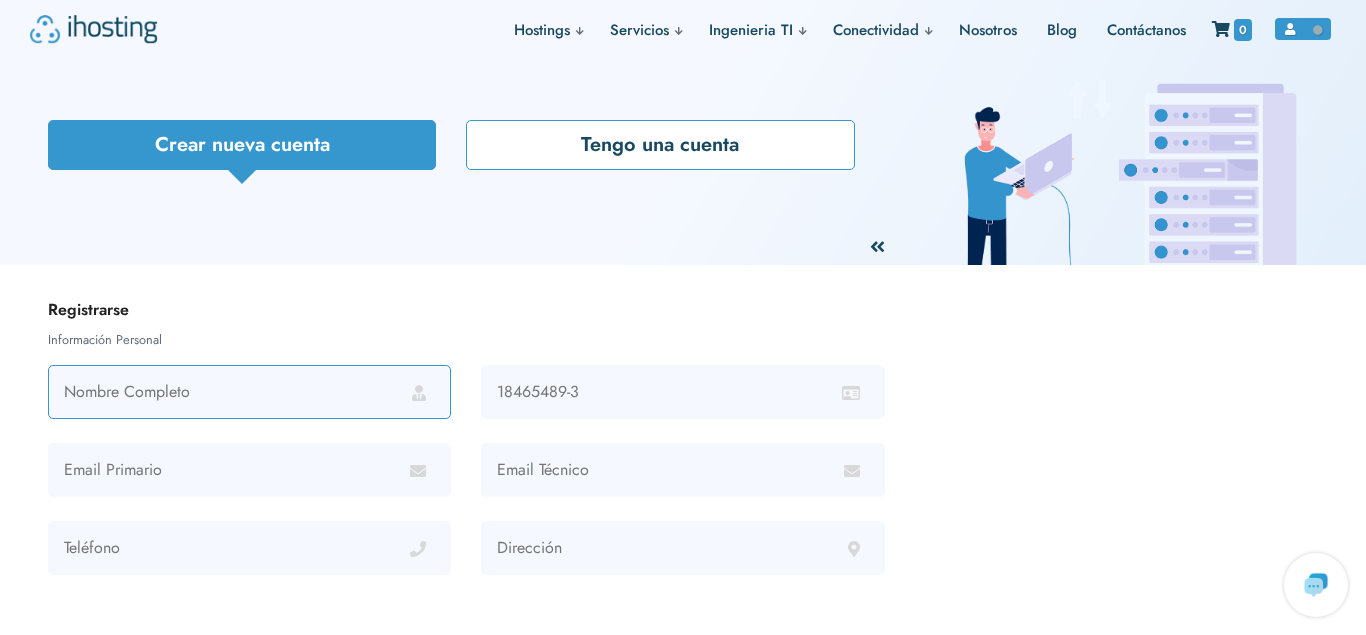 click at bounding box center [249, 392] 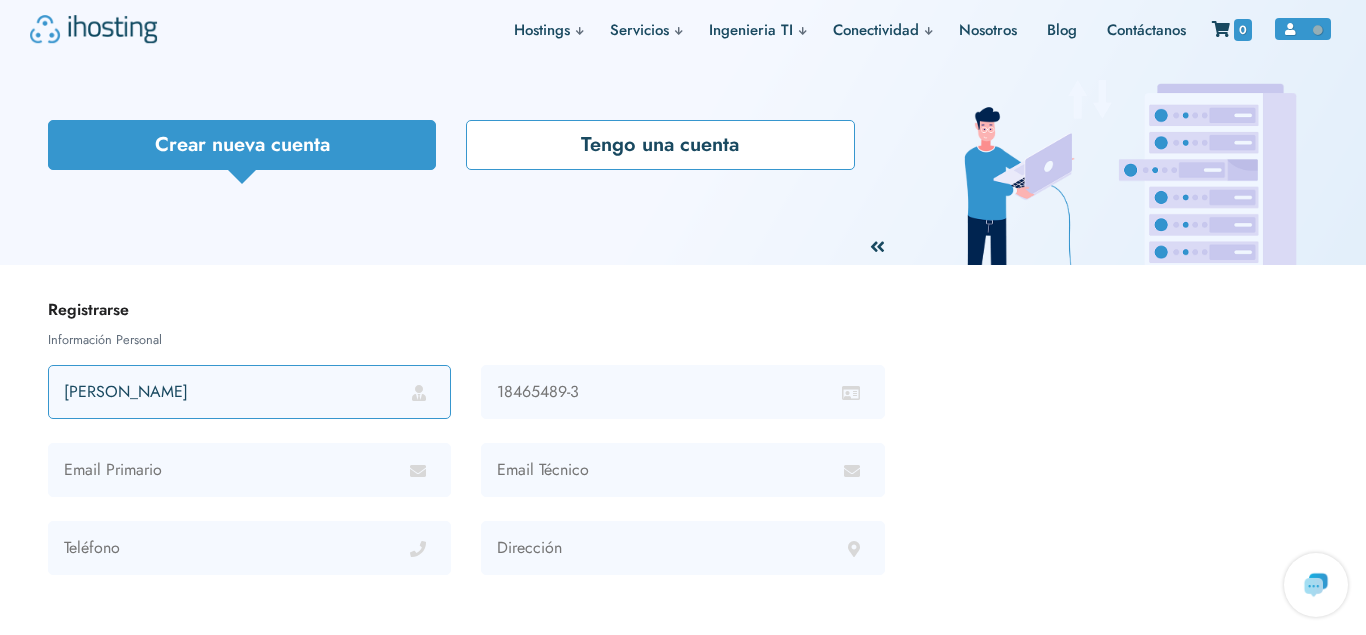 type on "César Donoso" 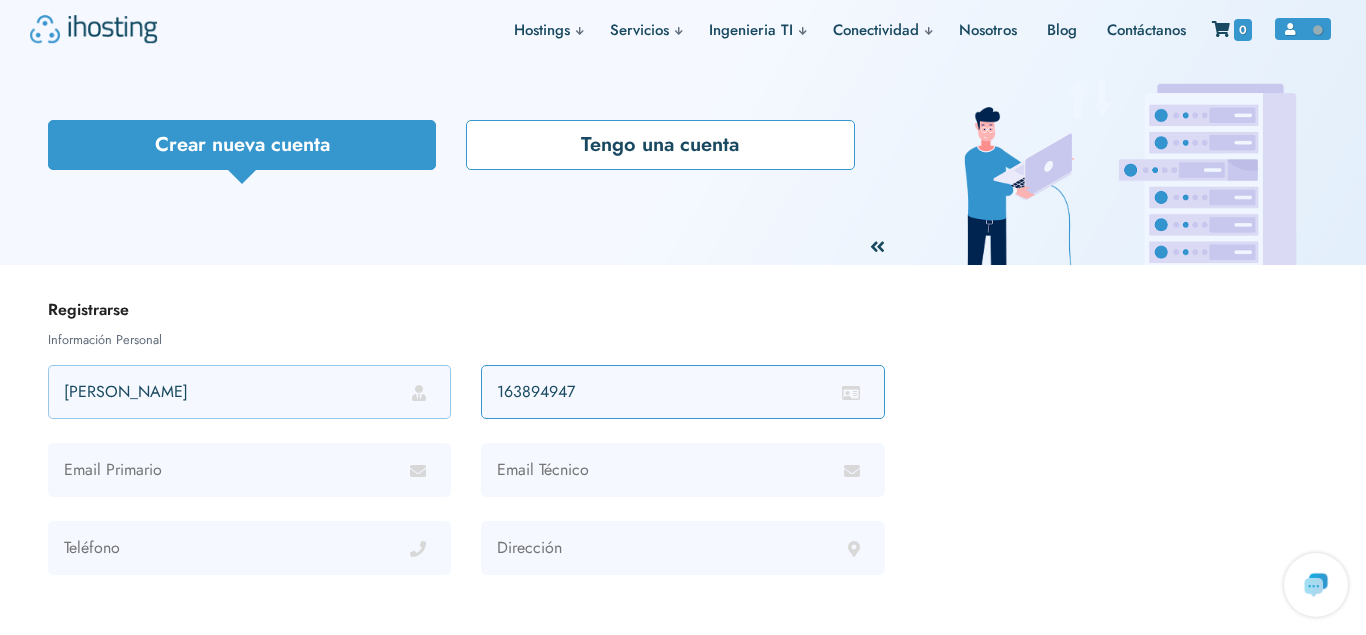 type on "163894947" 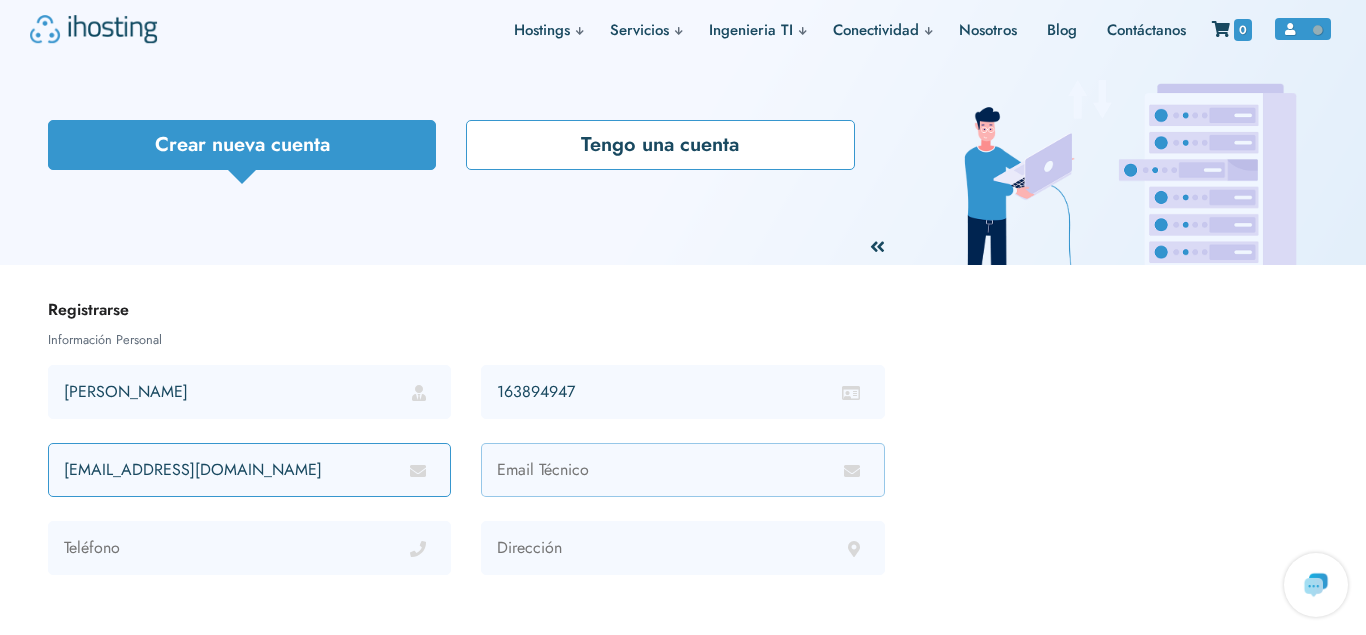type on "cdonoso@jirehinternational.cl" 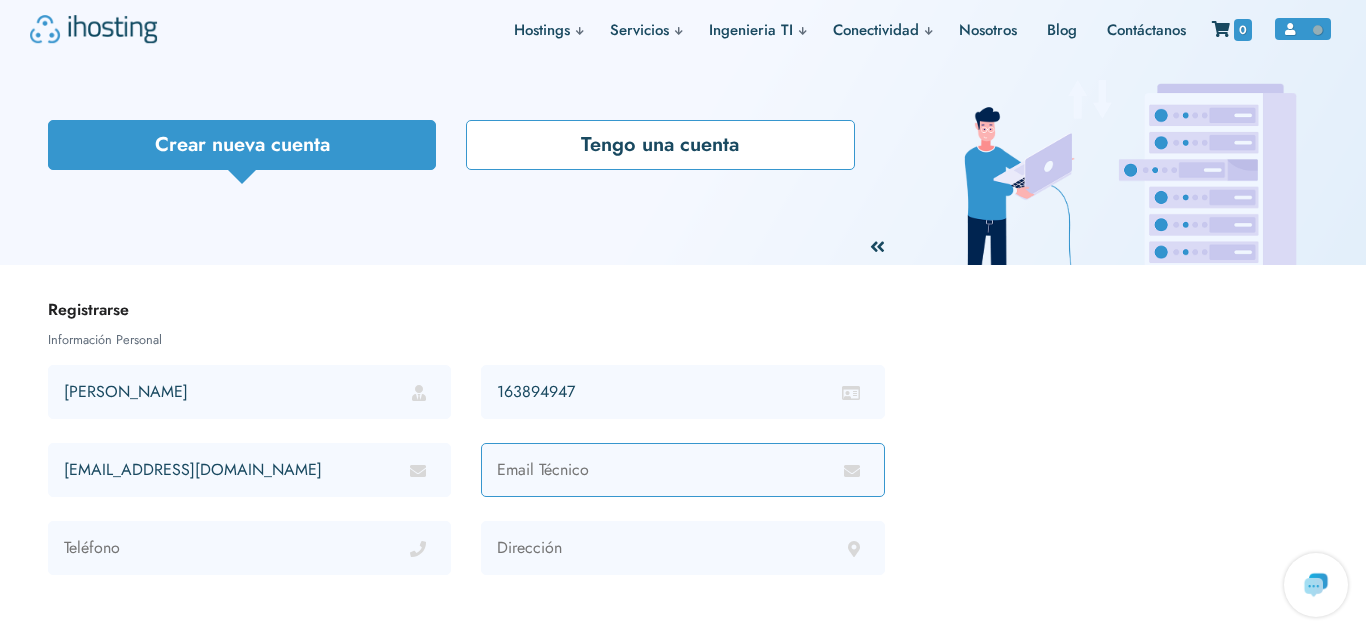 click at bounding box center (682, 470) 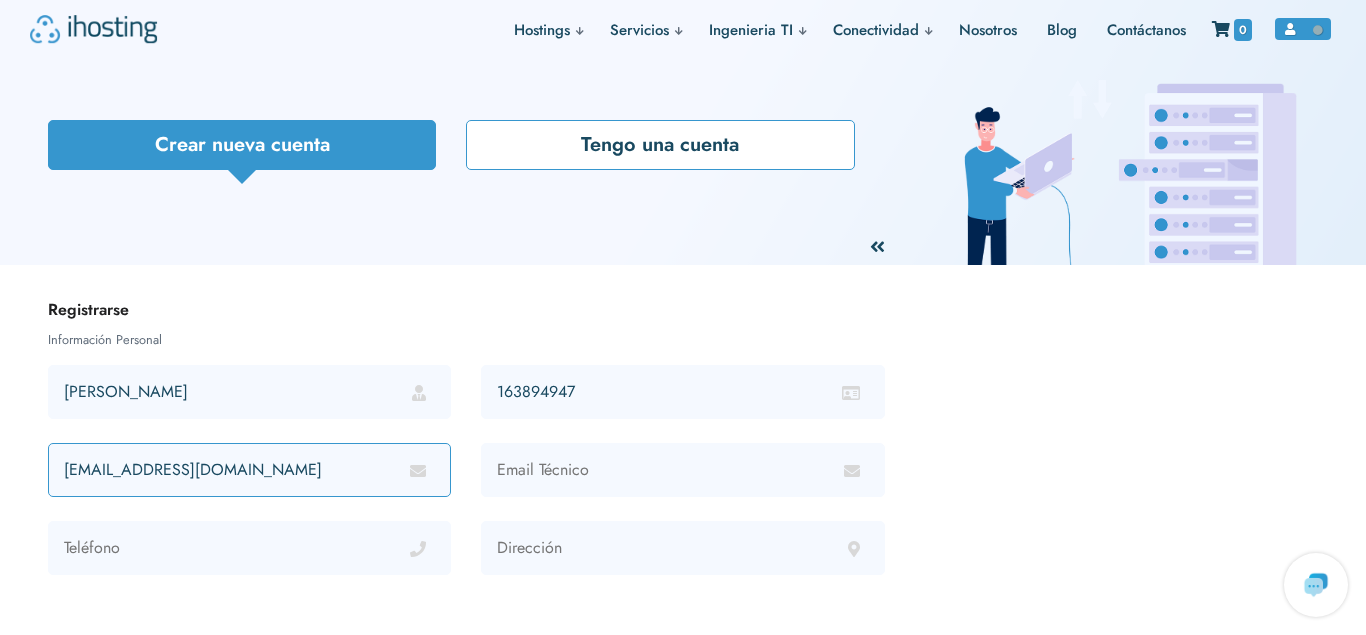 drag, startPoint x: 322, startPoint y: 475, endPoint x: 0, endPoint y: 464, distance: 322.18784 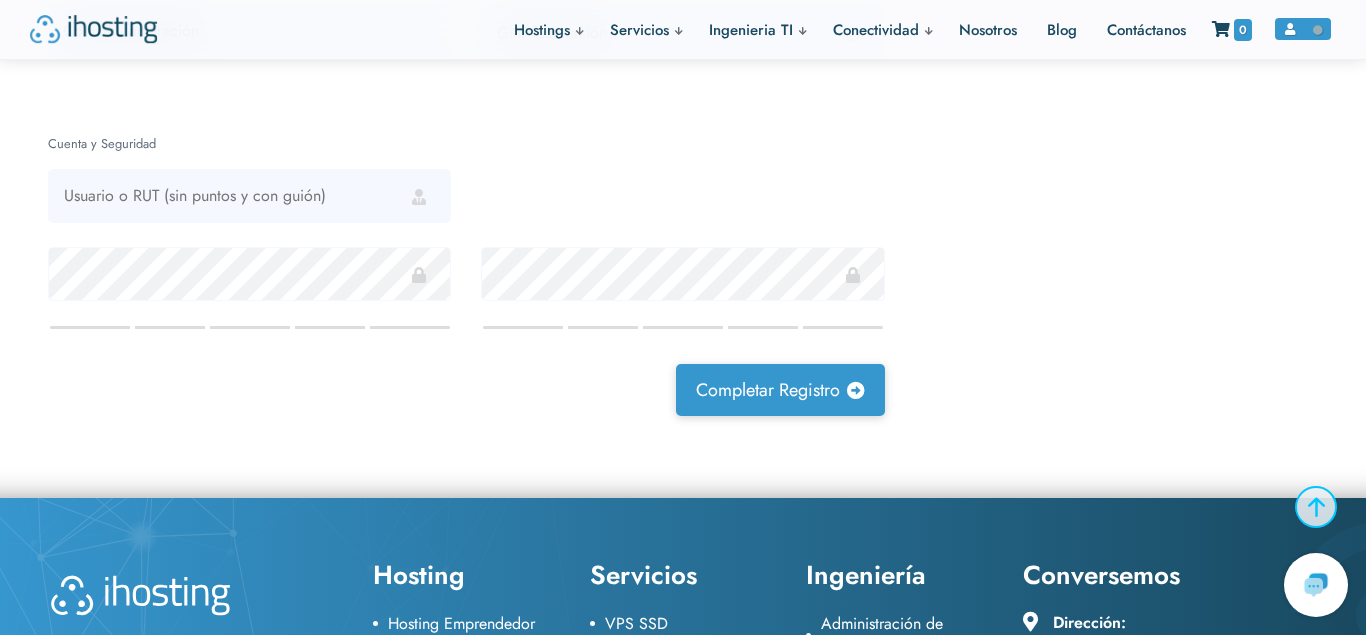 scroll, scrollTop: 408, scrollLeft: 0, axis: vertical 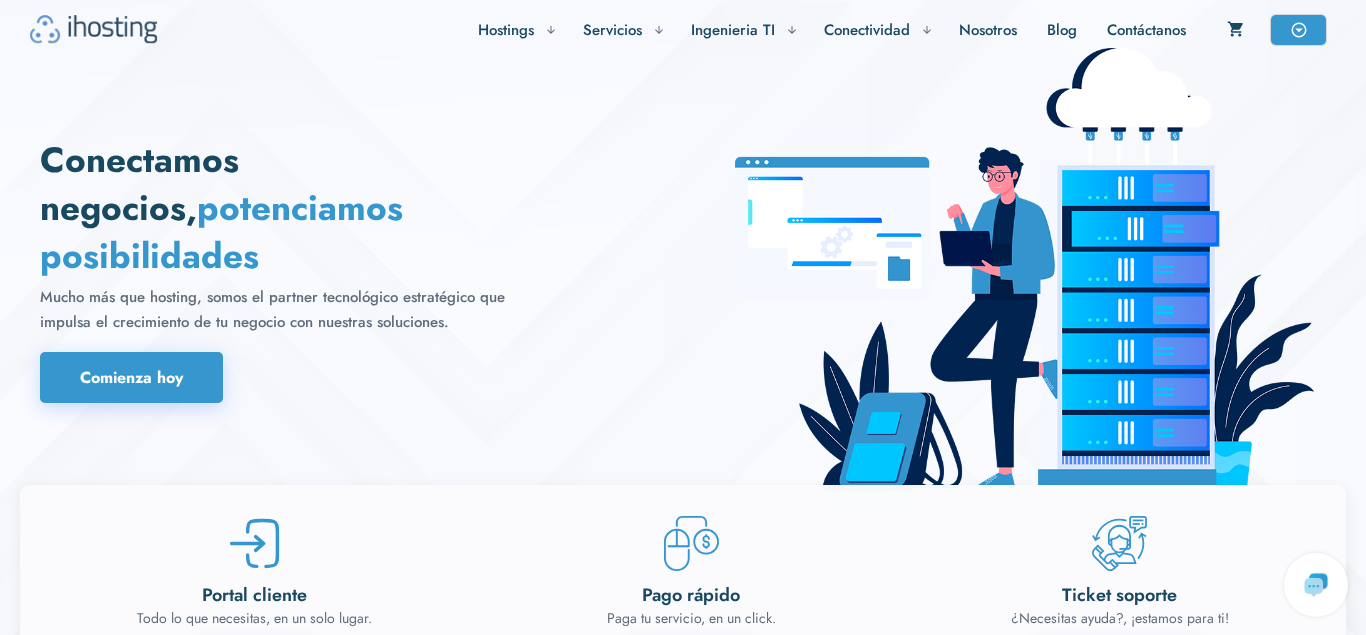 click on "Contáctanos" at bounding box center [1146, 30] 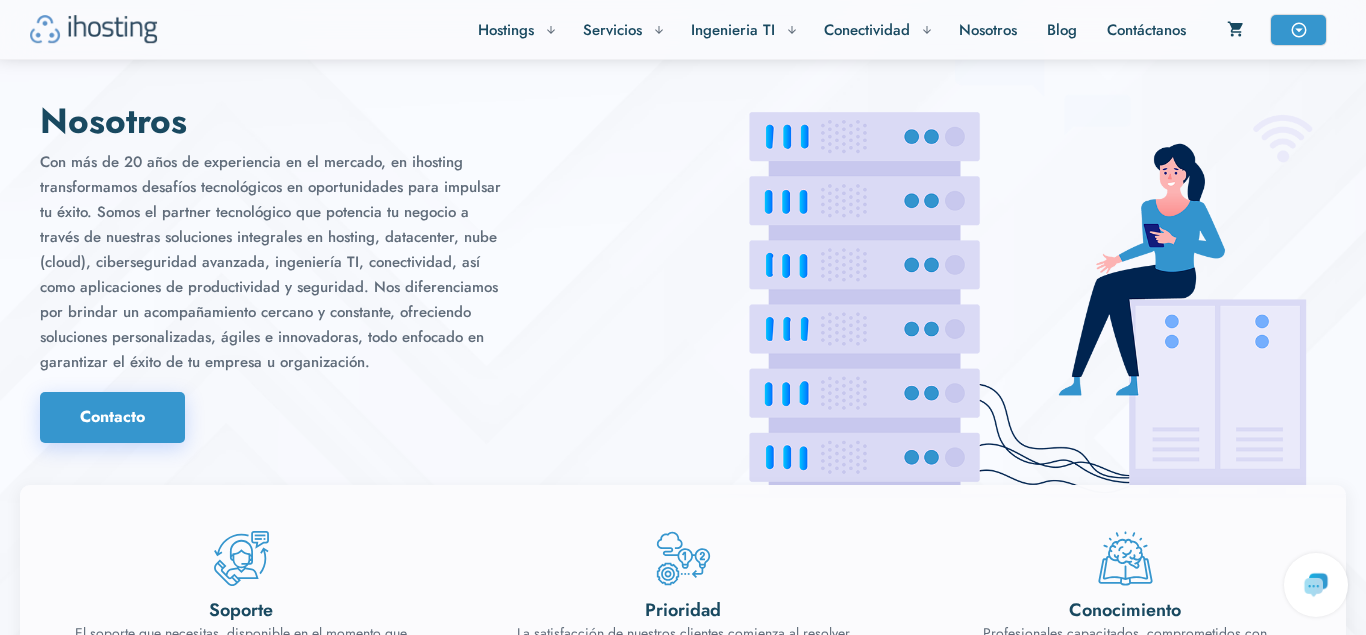 scroll, scrollTop: 3807, scrollLeft: 0, axis: vertical 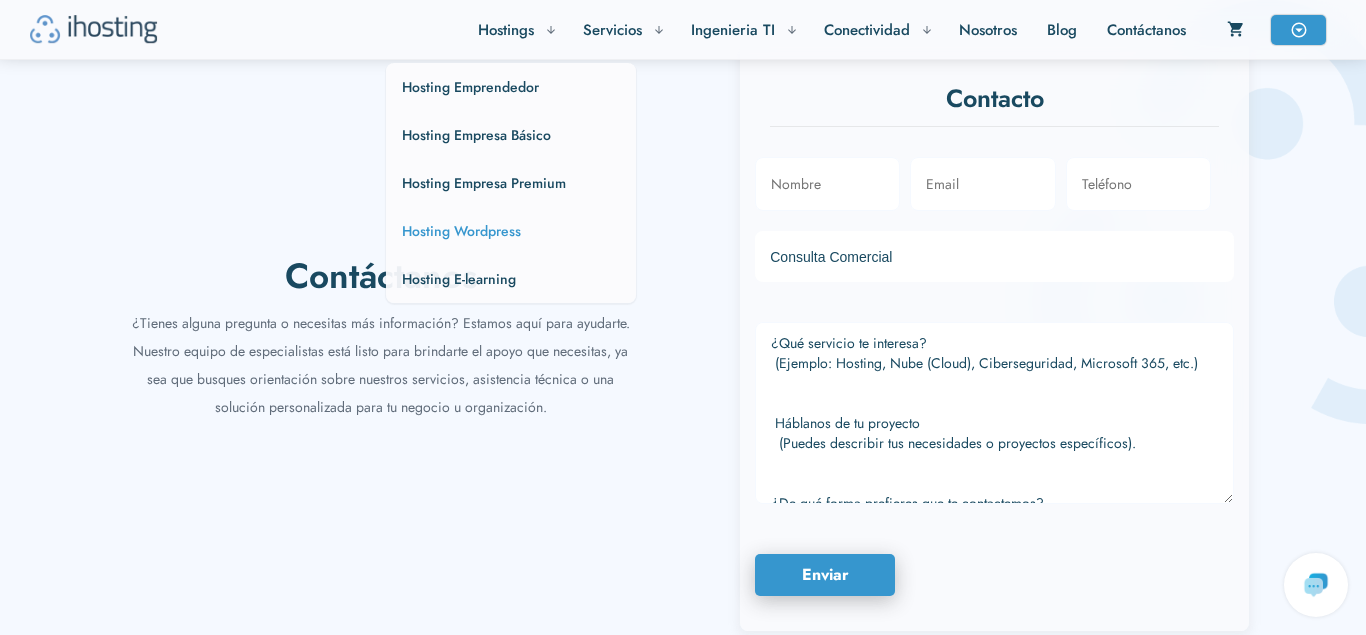 click on "Hosting Wordpress" at bounding box center [461, 231] 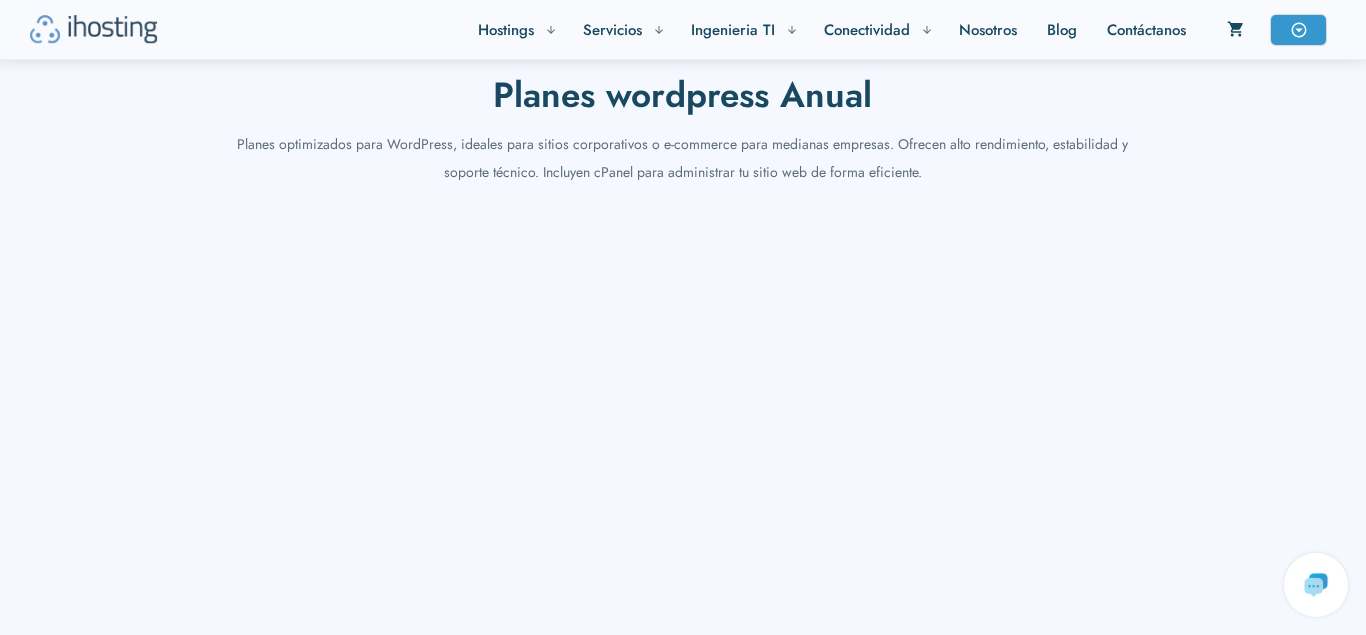 scroll, scrollTop: 3608, scrollLeft: 0, axis: vertical 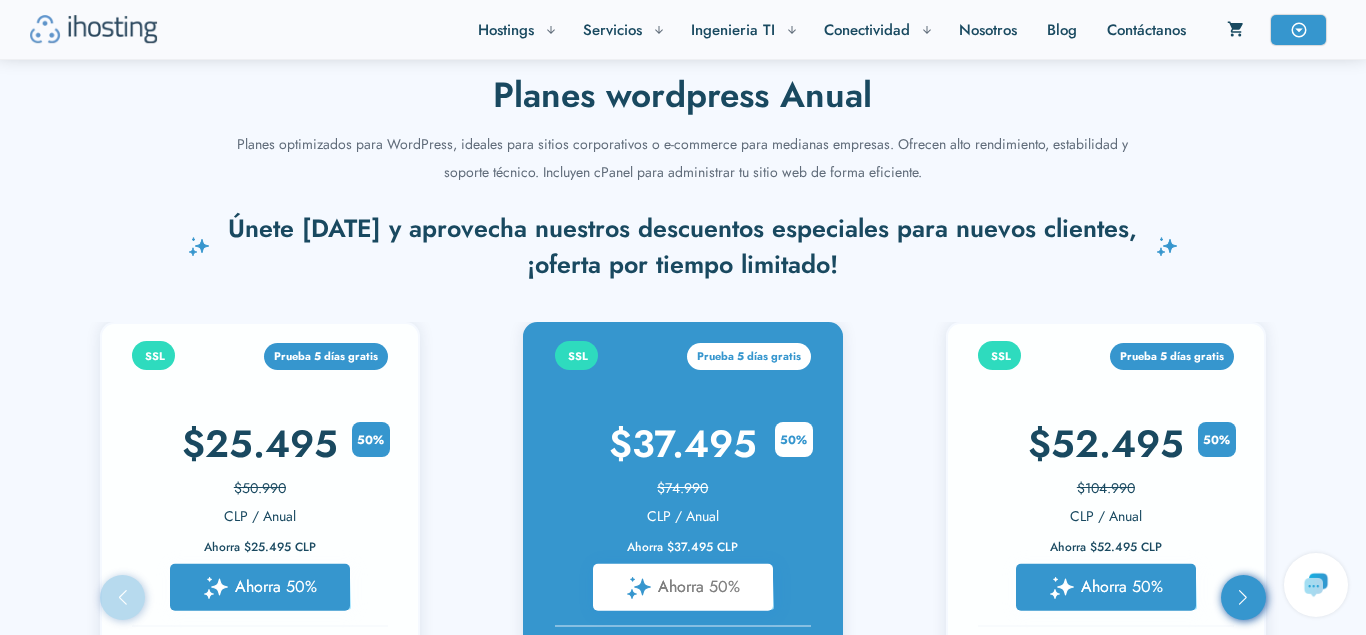 click on "Contáctanos" at bounding box center (1146, 30) 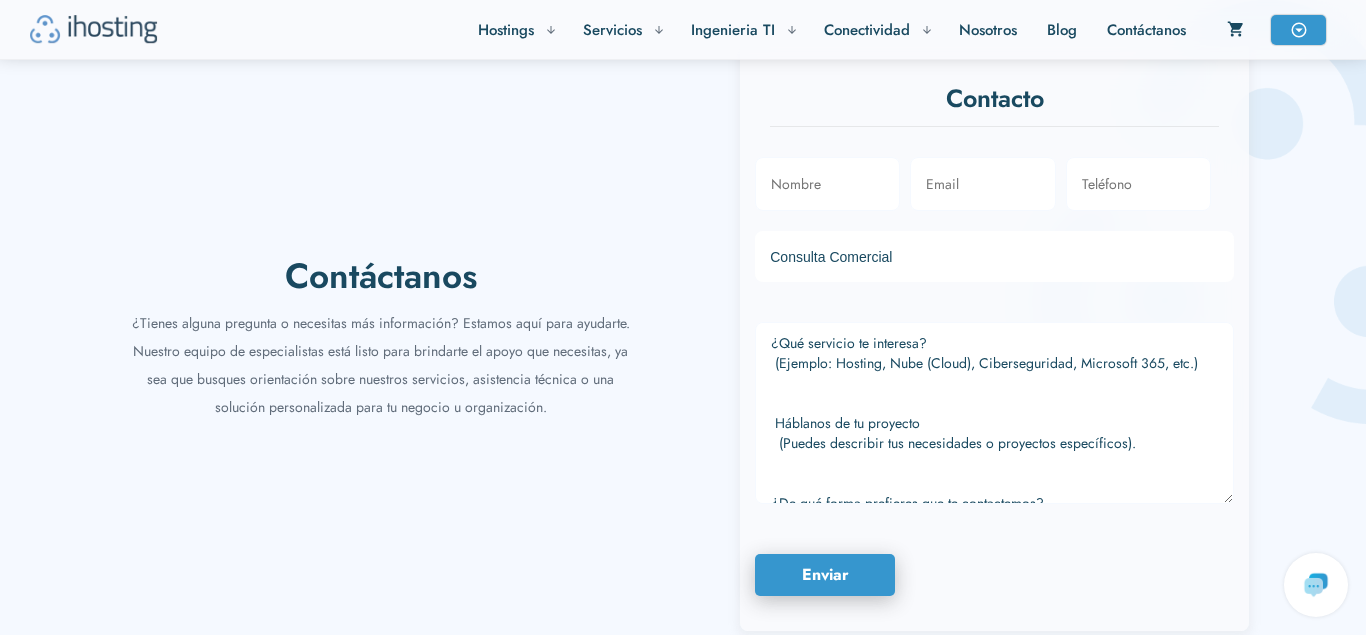 scroll, scrollTop: 3602, scrollLeft: 0, axis: vertical 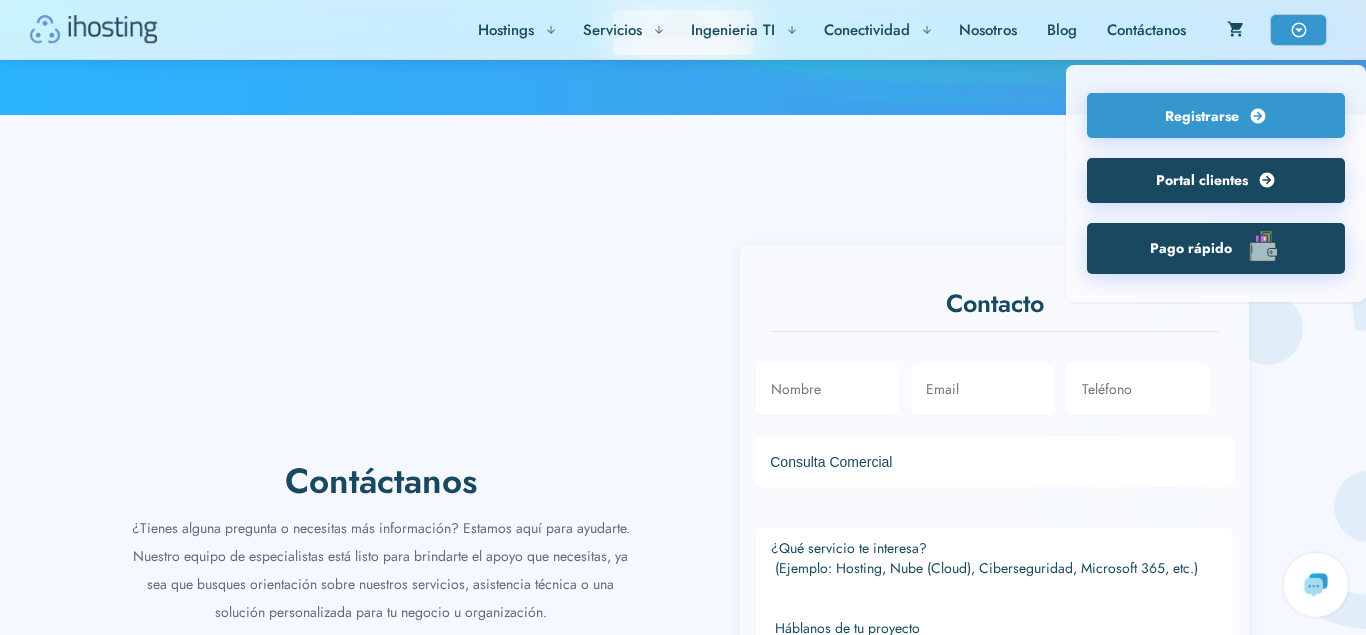 click on "Portal clientes" at bounding box center (1202, 180) 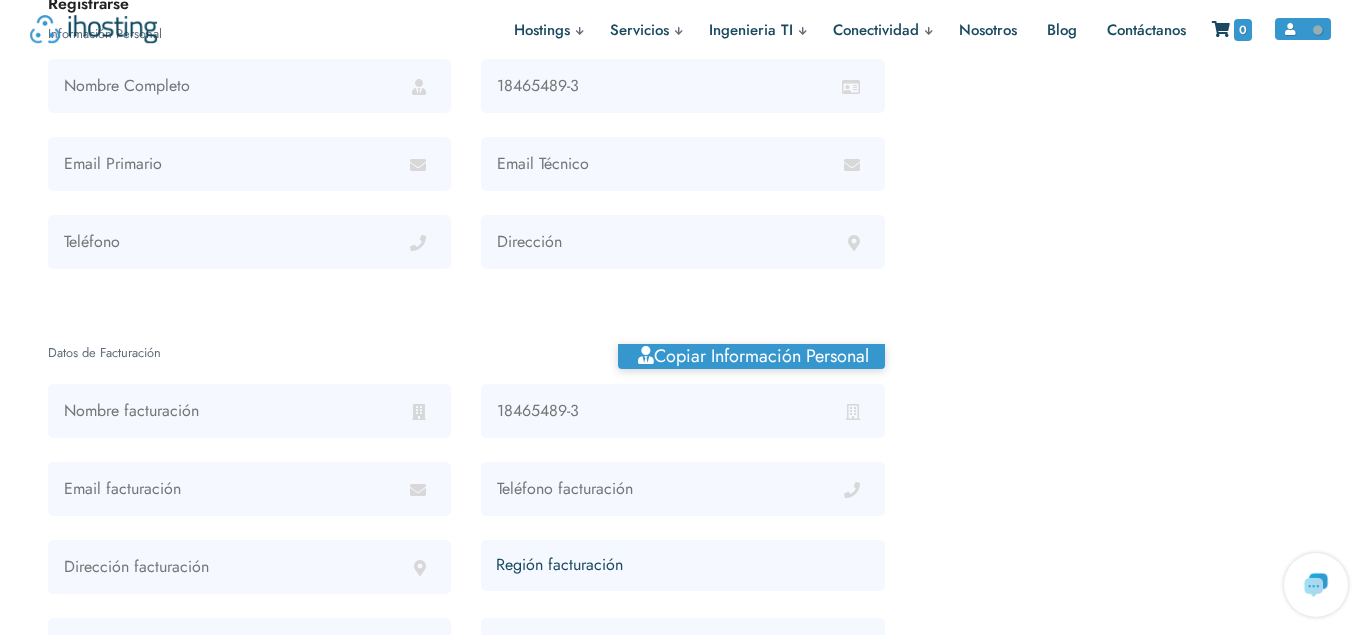 scroll, scrollTop: 0, scrollLeft: 0, axis: both 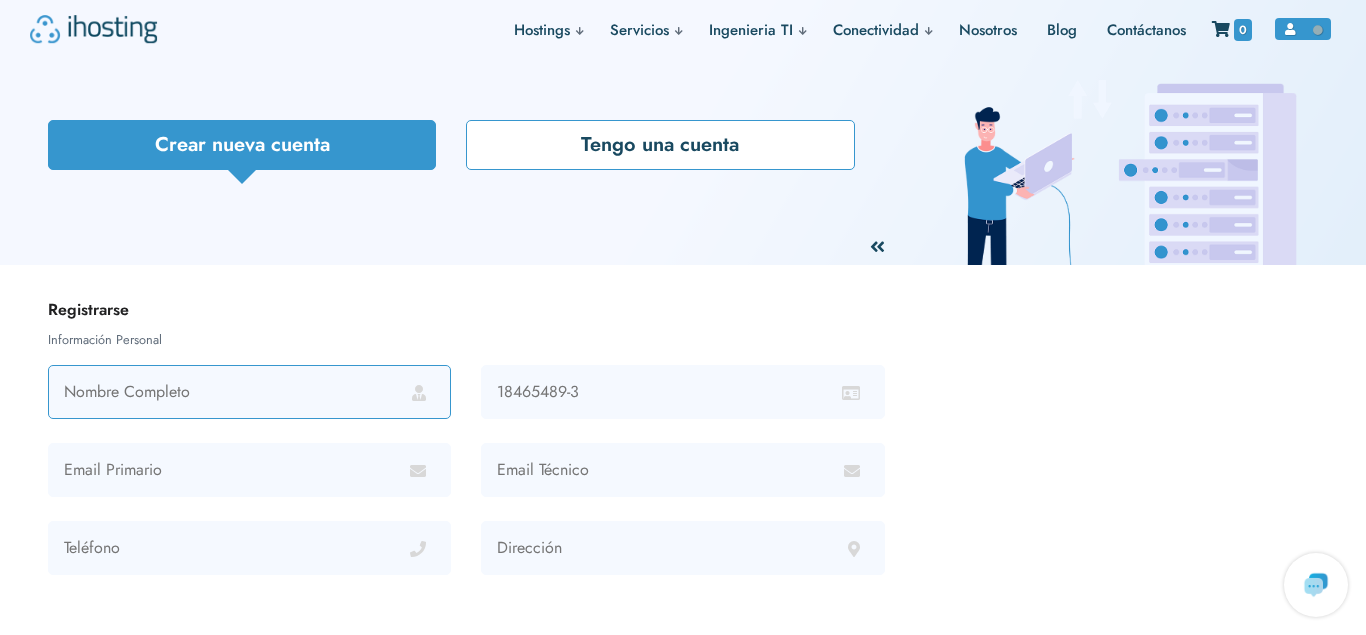 click at bounding box center [249, 392] 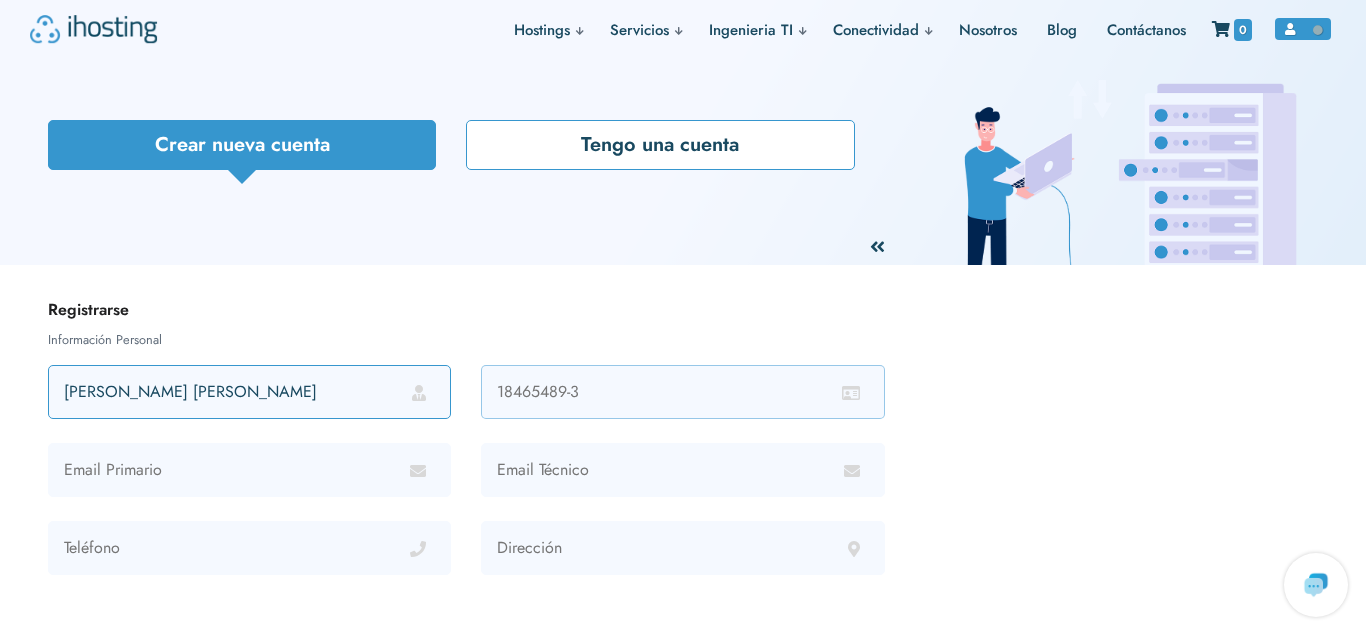 type on "[PERSON_NAME] [PERSON_NAME]" 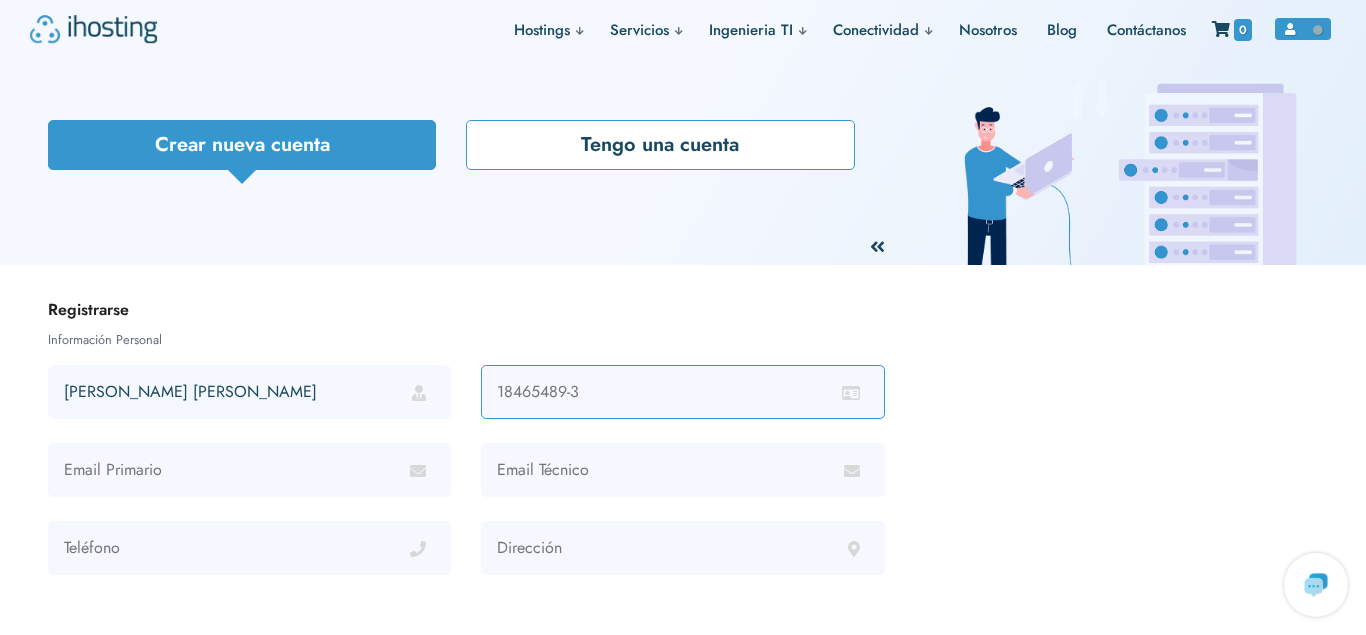 click at bounding box center [682, 392] 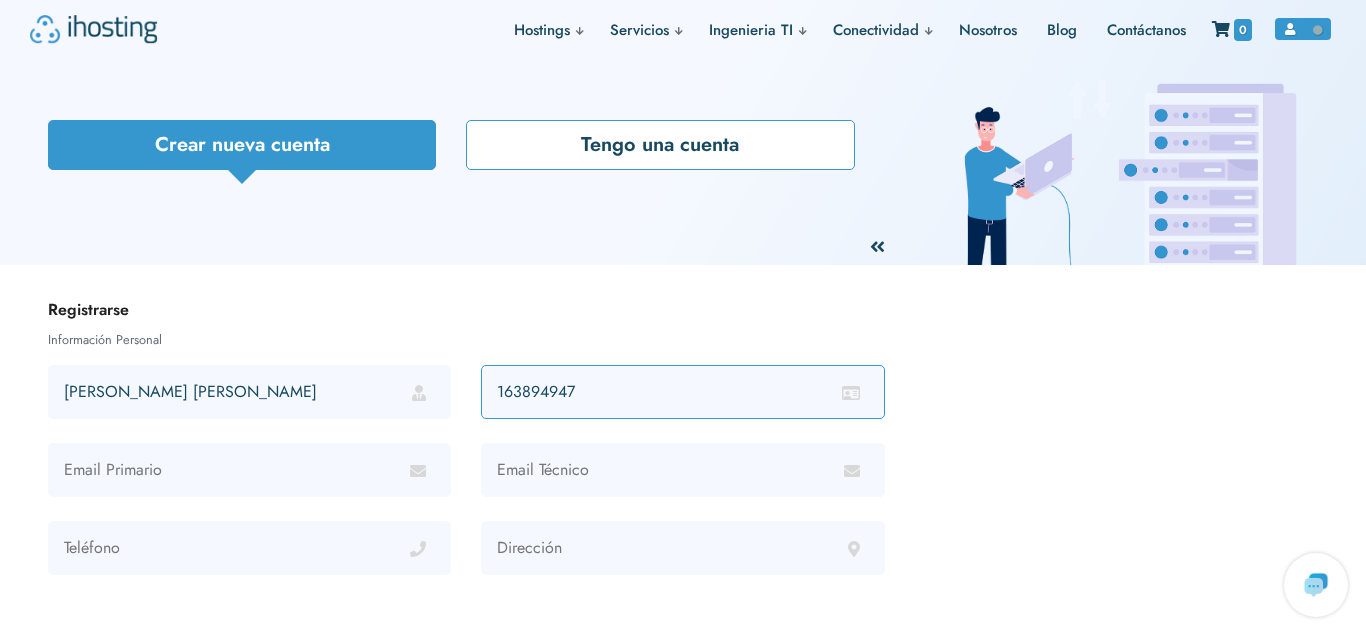 type on "163894947" 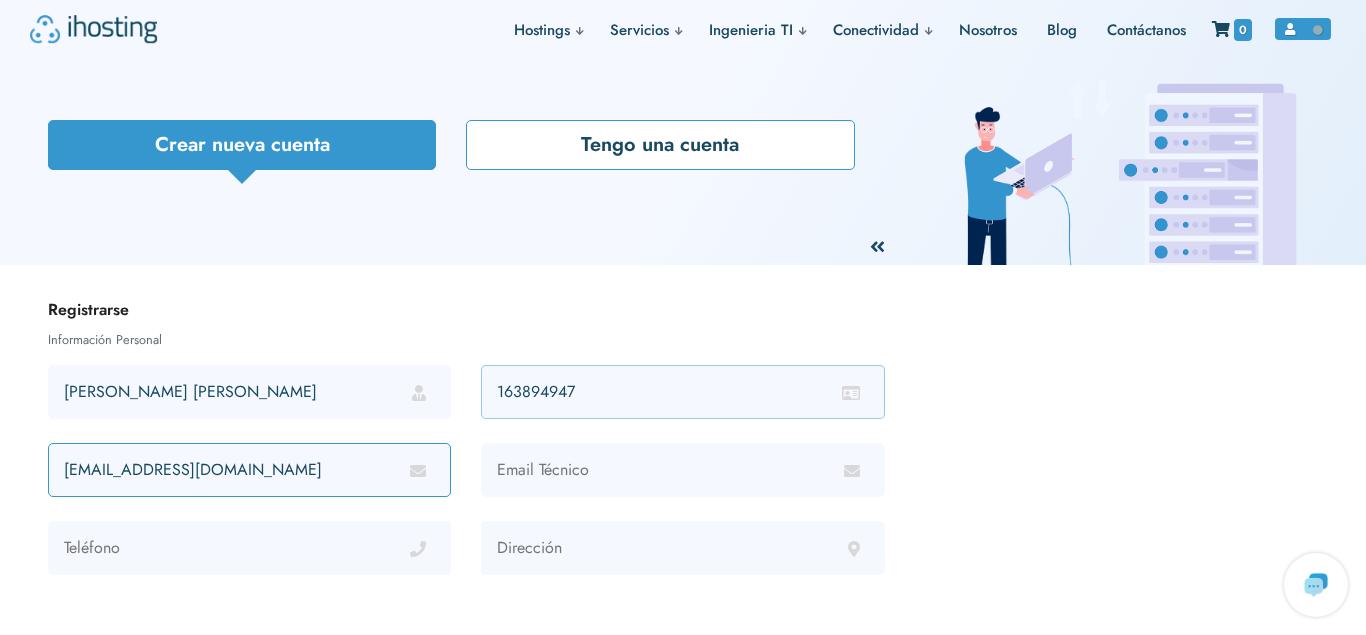 type on "[EMAIL_ADDRESS][DOMAIN_NAME]" 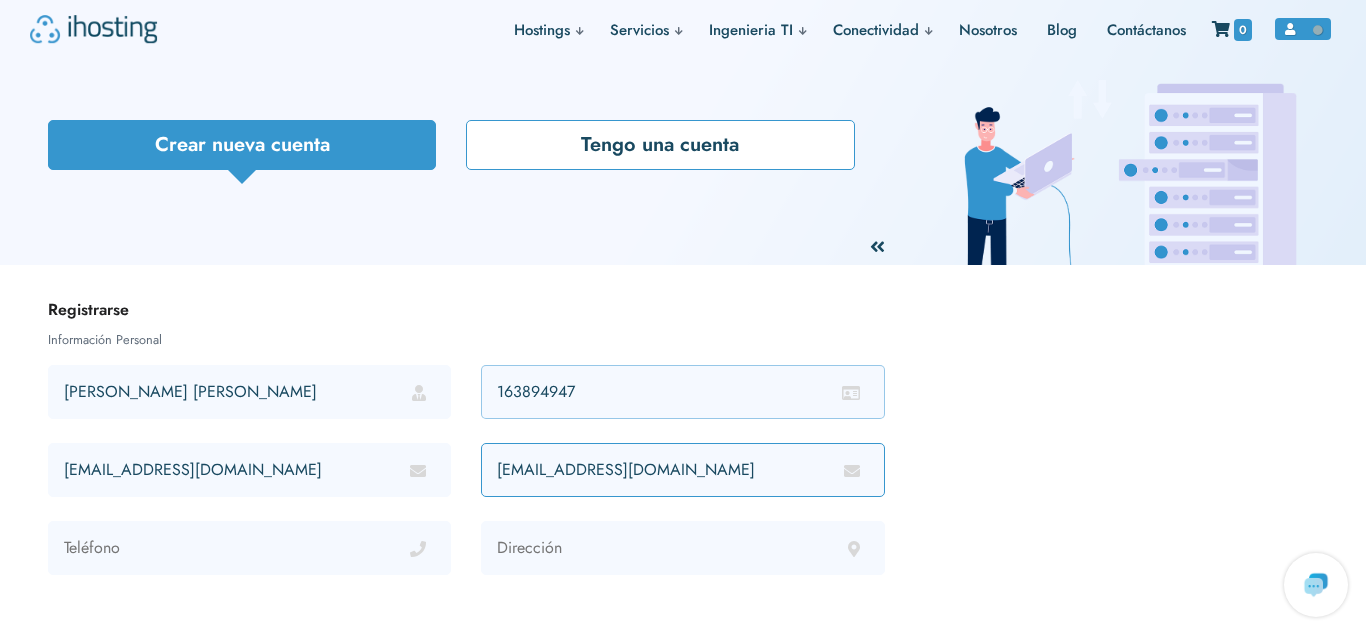 type on "[EMAIL_ADDRESS][DOMAIN_NAME]" 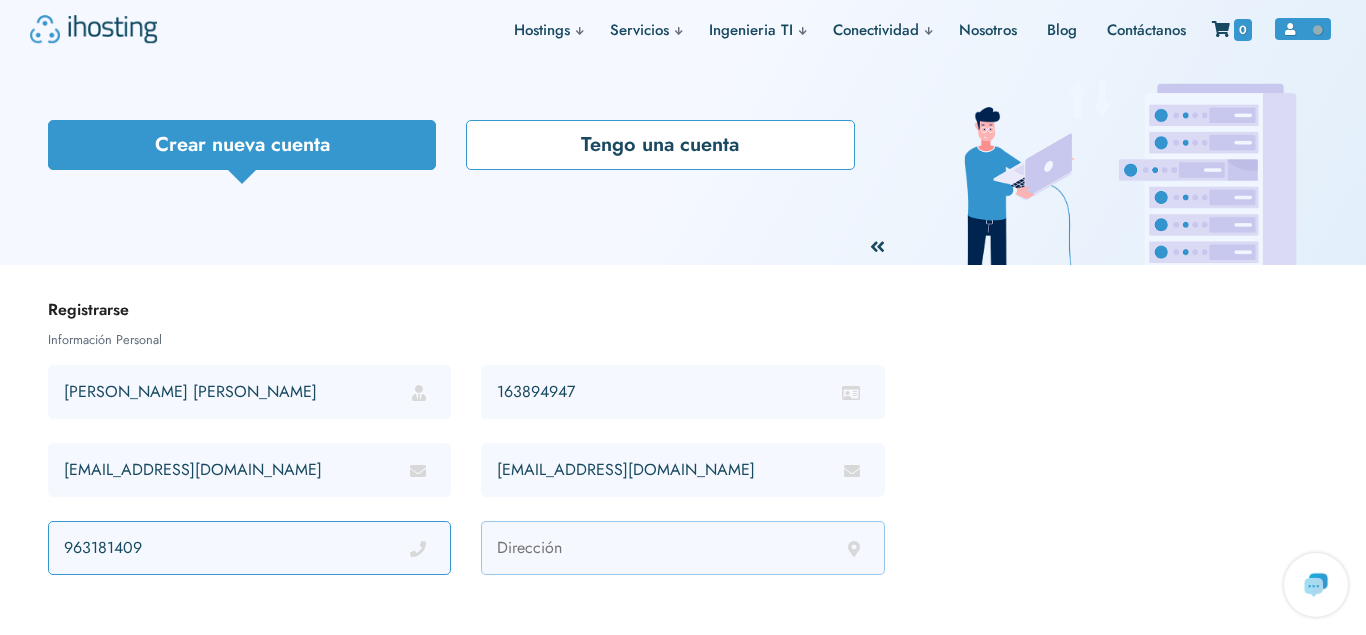 type on "963181409" 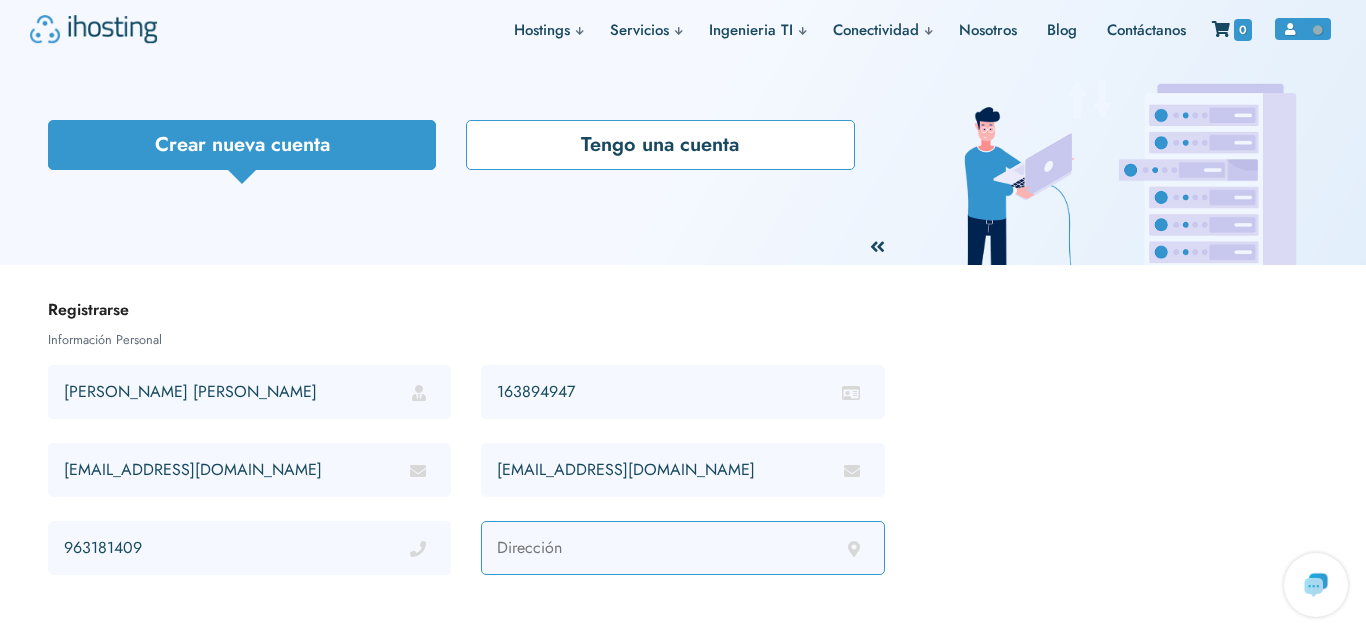 click at bounding box center [682, 548] 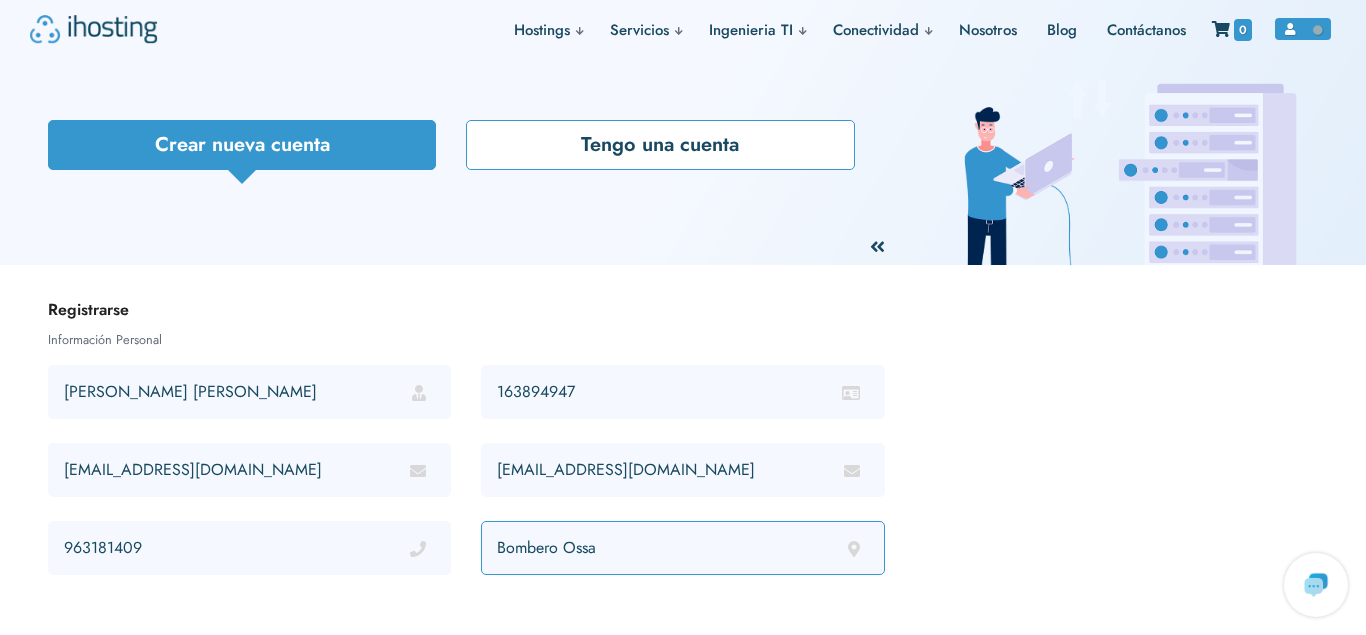 drag, startPoint x: 648, startPoint y: 559, endPoint x: 352, endPoint y: 526, distance: 297.83383 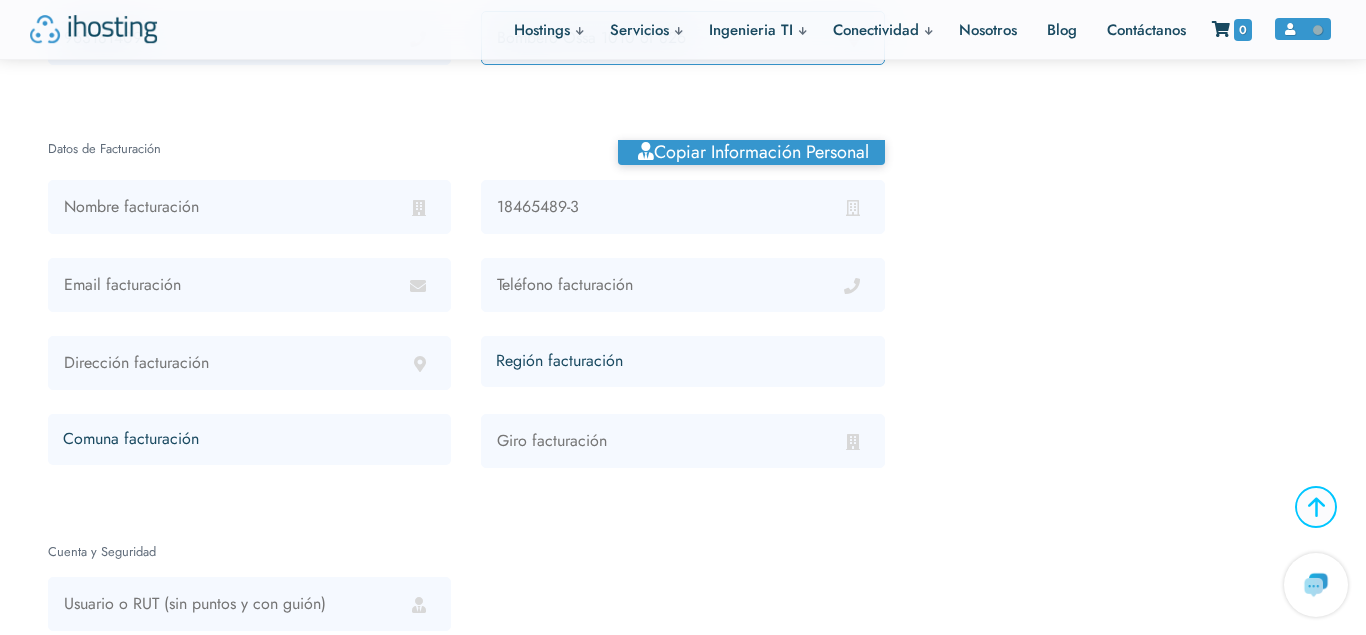 scroll, scrollTop: 306, scrollLeft: 0, axis: vertical 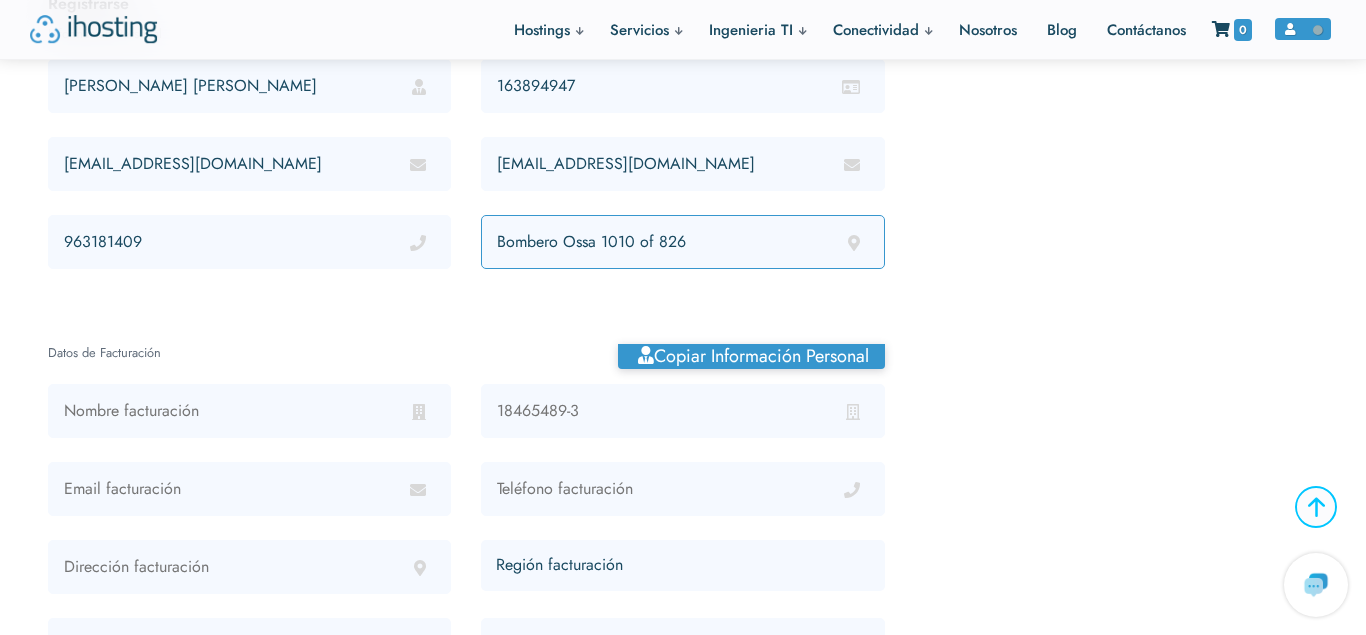 type on "Bombero Ossa 1010 of 826" 